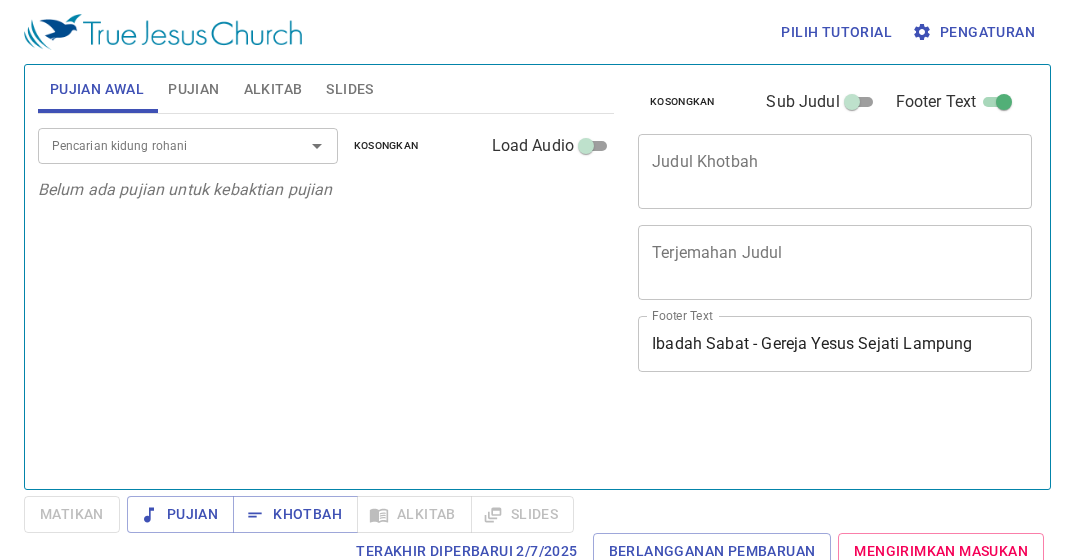 scroll, scrollTop: 0, scrollLeft: 0, axis: both 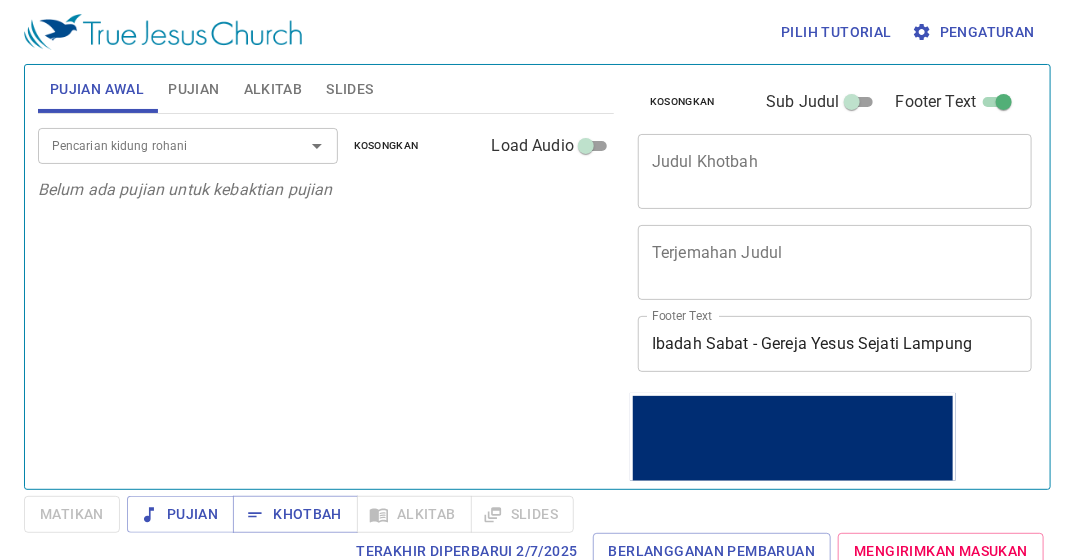 click on "Pencarian kidung rohani" at bounding box center [158, 145] 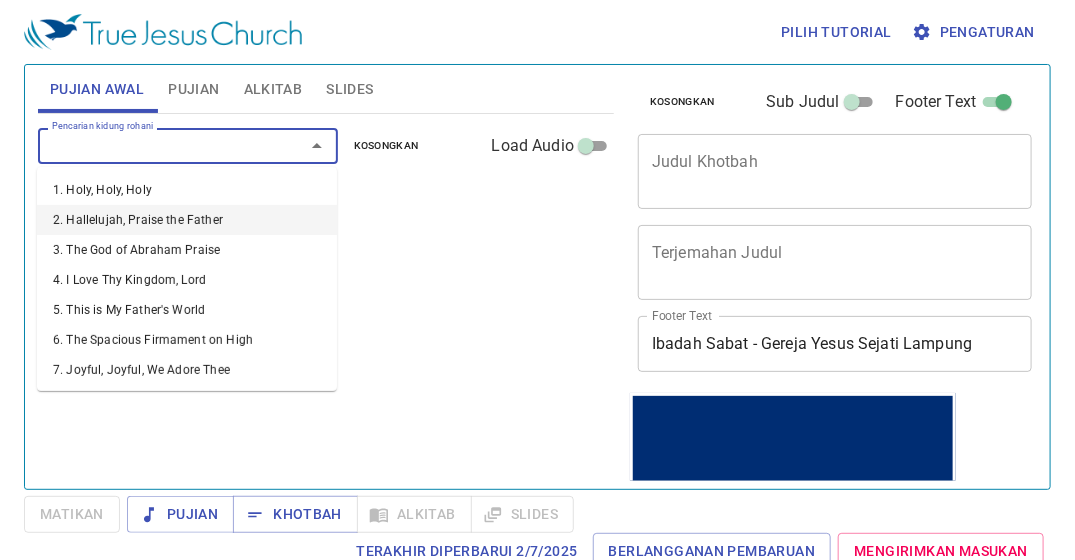 click on "2. Hallelujah, Praise the Father" at bounding box center [187, 220] 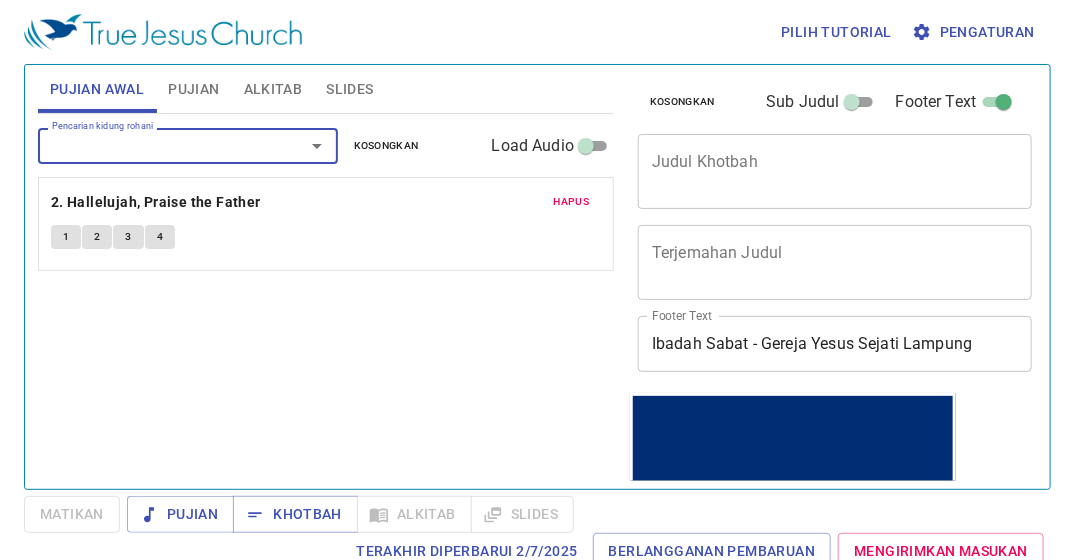 click on "1 2 3 4" 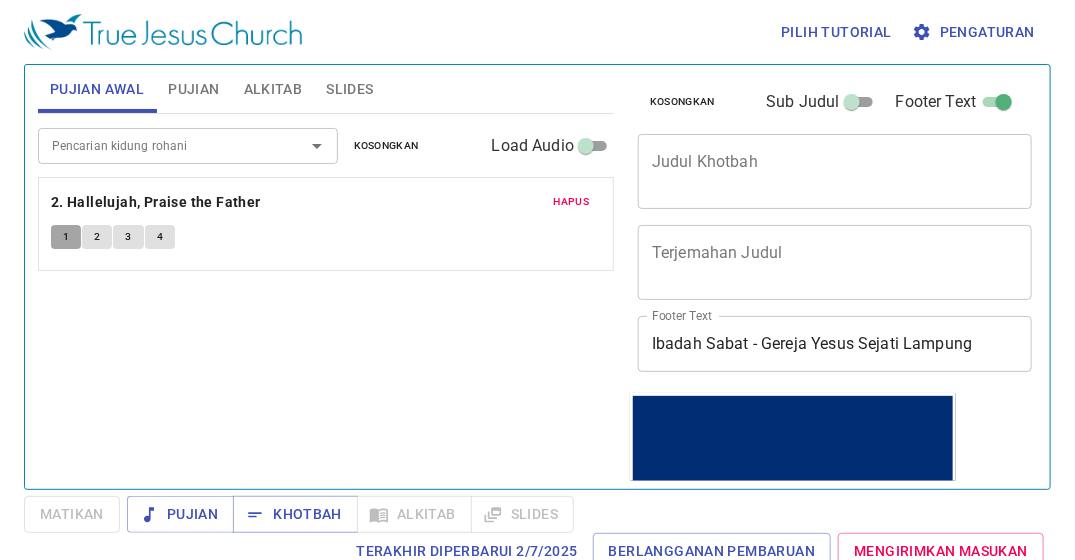 click on "1" at bounding box center (66, 237) 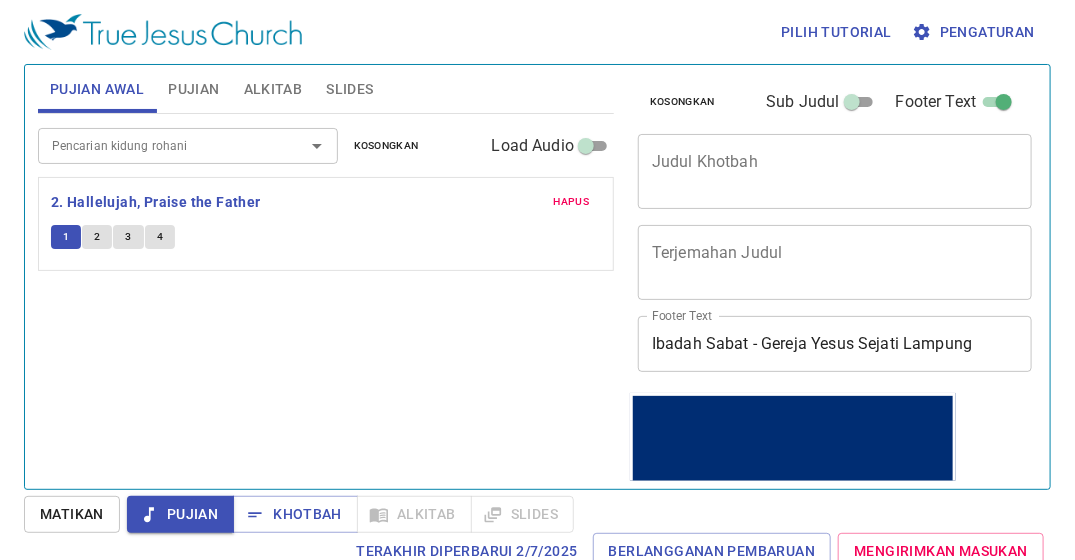 click on "Pilih tutorial Pengaturan Pujian Awal Pujian Alkitab Slides Pencarian kidung rohani Pencarian kidung rohani   Kosongkan Load Audio Hapus 2. Hallelujah, Praise the Father   1 2 3 4 Pencarian kidung rohani Pencarian kidung rohani   Kosongkan Load Audio Belum ada pujian untuk khotbah Kejadian 1 Referensi Alkitab (Ctrl +/) Referensi Alkitab (Ctrl +/)   Sejarah Ayat   Sebelumnya  (←, ↑)     Selanjutnya  (→, ↓) Tunjukkan 1 ayat Tunjukkan 2 ayat Tunjukkan 3 ayat Tunjukkan 4 ayat Tunjukkan 5 ayat 1 In the beginning God created the heavens and the earth.   ﻿起初 ，　神 創造 天 地 。 2 The earth was without form, and void; and darkness was on the face of the deep. And the Spirit of God was hovering over the face of the waters.   地 是 空虛 混沌 ，淵 面 黑暗 ；　神 的靈 運行 在水 面 上 。 3 Then God said, "Let there be light"; and there was light.   神 說 ：要有 光 ，就有了光 。 4   神 看 光 是好的 ，就把光 暗 分開了 。 5   神 稱 光 暗" at bounding box center [537, 280] 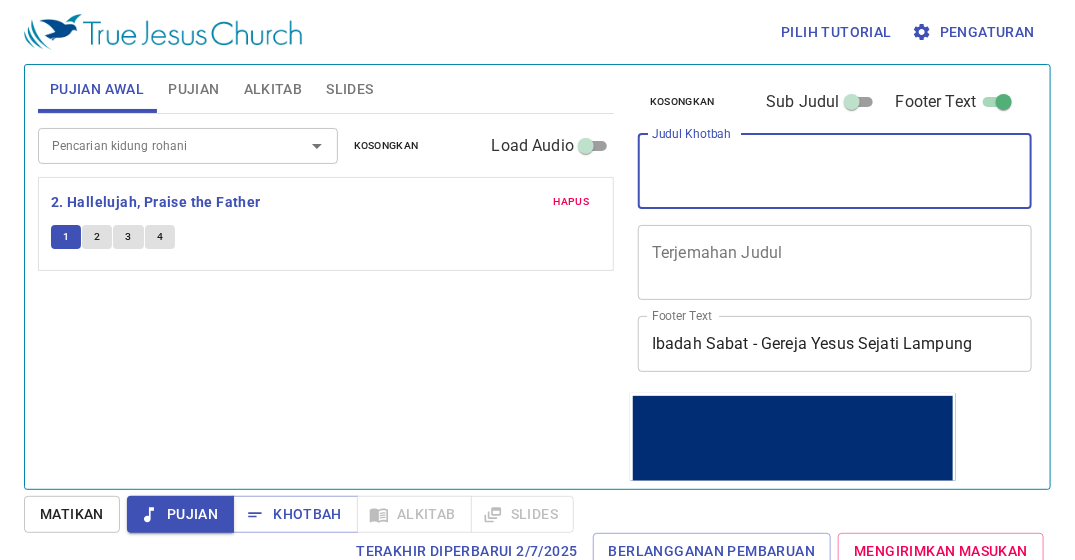click on "Judul Khotbah" at bounding box center [835, 171] 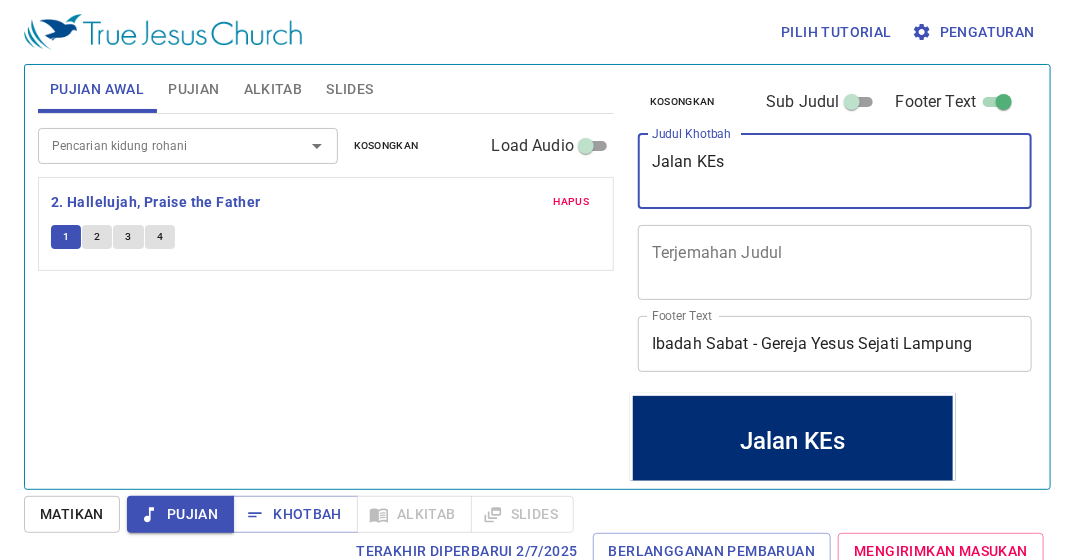 click on "Jalan KEs" at bounding box center (835, 171) 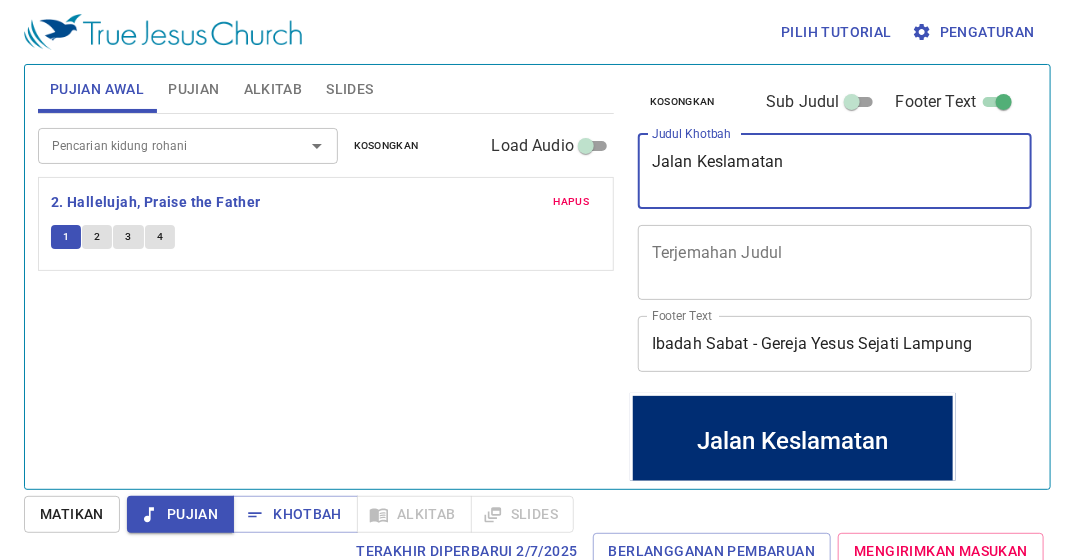 scroll, scrollTop: 9, scrollLeft: 0, axis: vertical 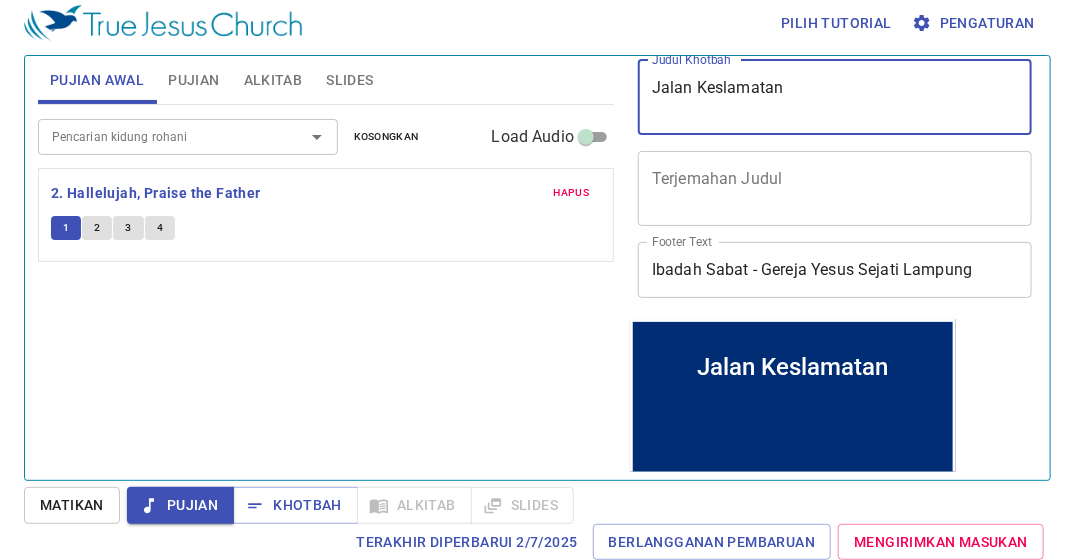 type on "Jalan Keslamatan" 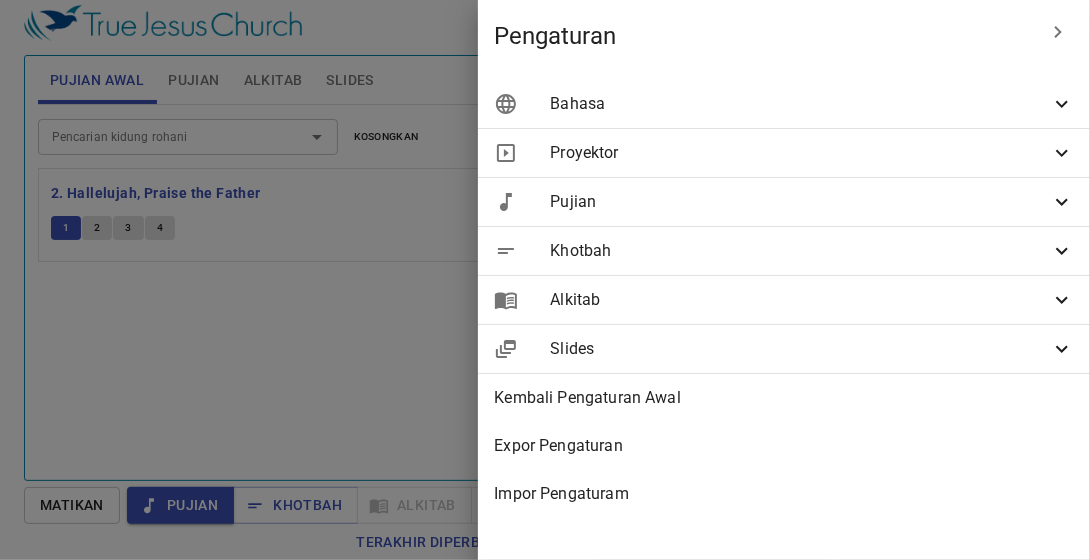 click on "Bahasa" at bounding box center (800, 104) 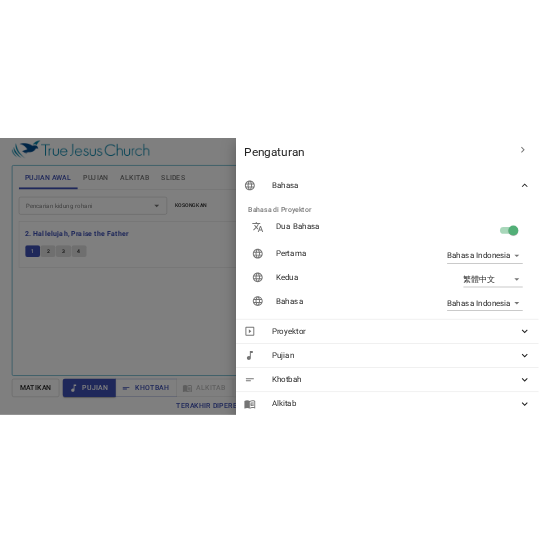 scroll, scrollTop: 0, scrollLeft: 0, axis: both 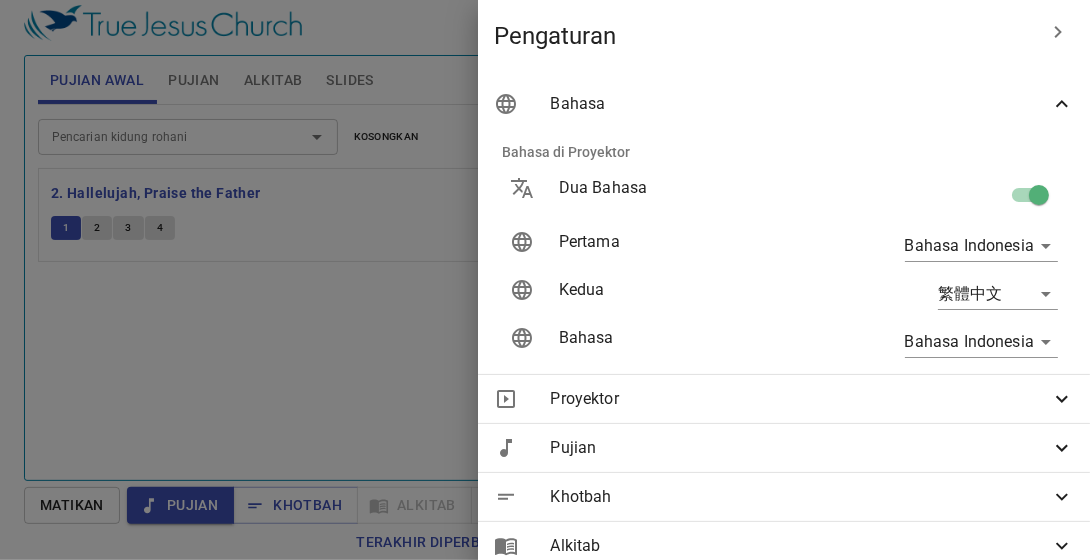 click at bounding box center (545, 280) 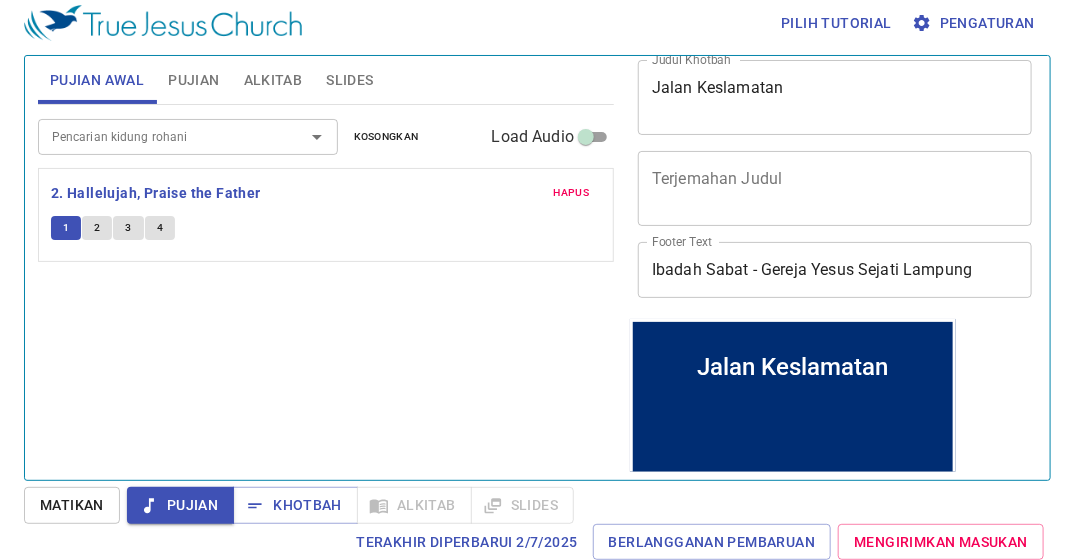 click on "Hapus" at bounding box center (572, 193) 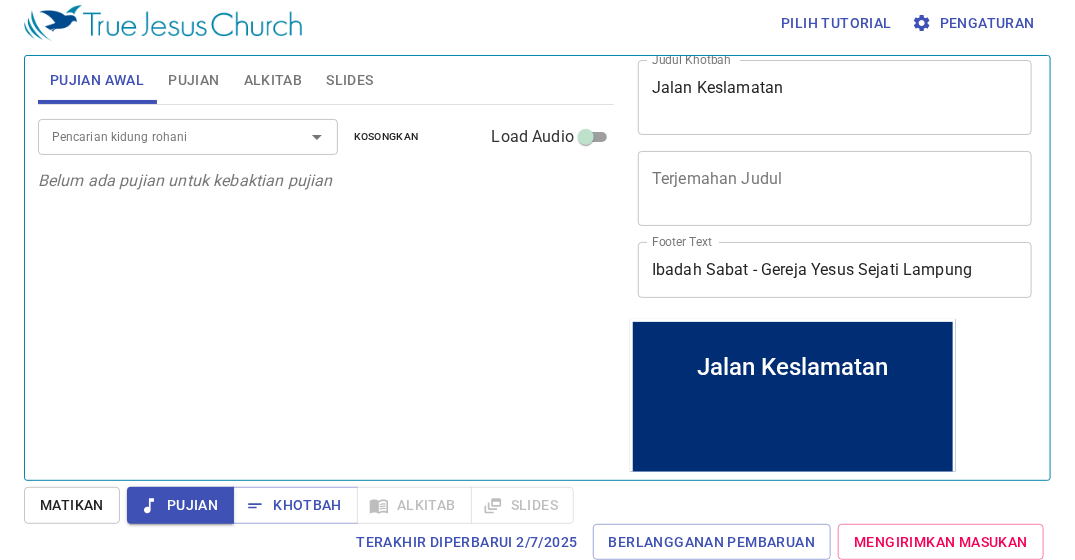 click on "Pencarian kidung rohani" at bounding box center (188, 136) 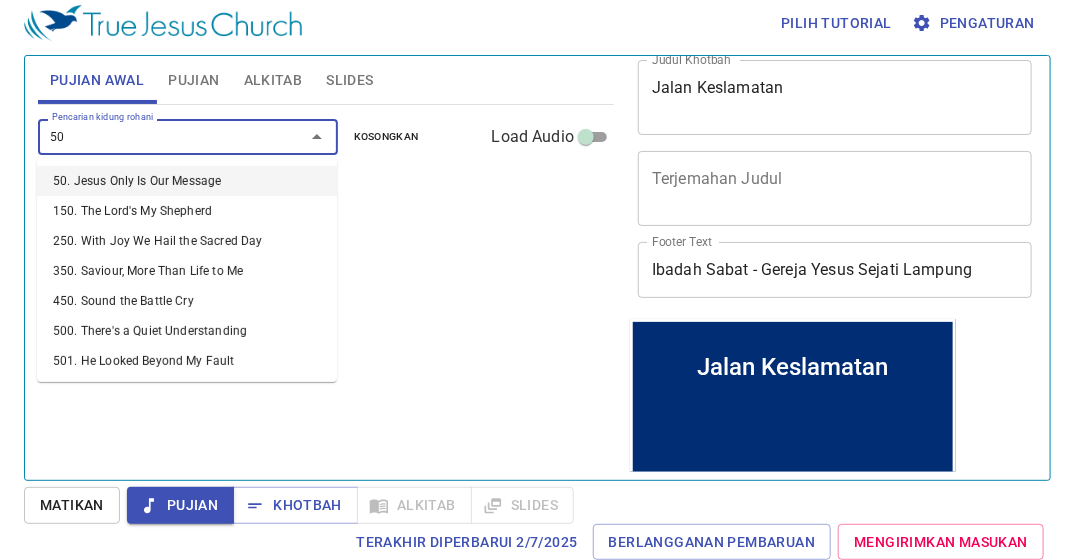 type on "500" 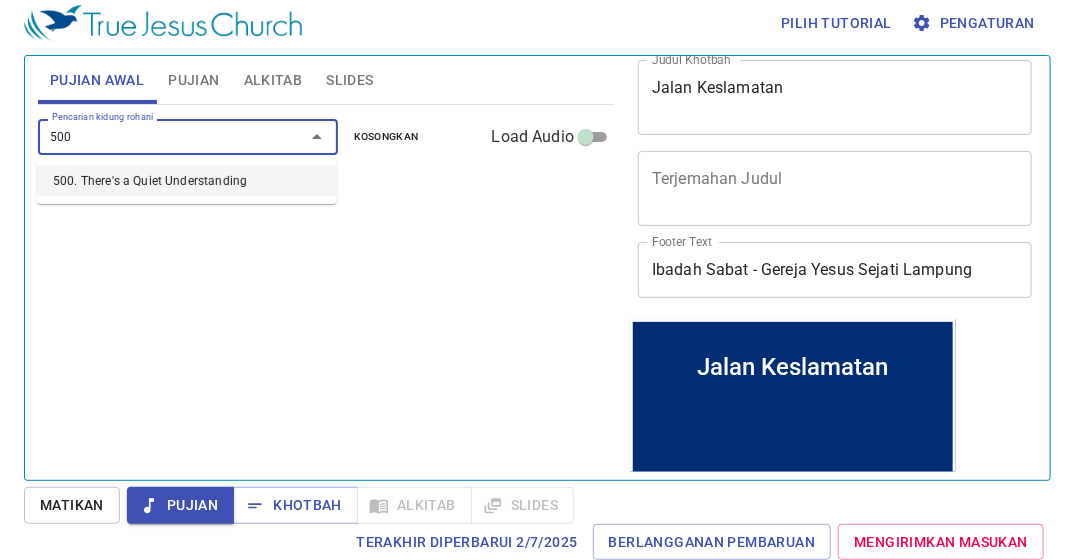click on "500. There's a Quiet Understanding" at bounding box center (187, 181) 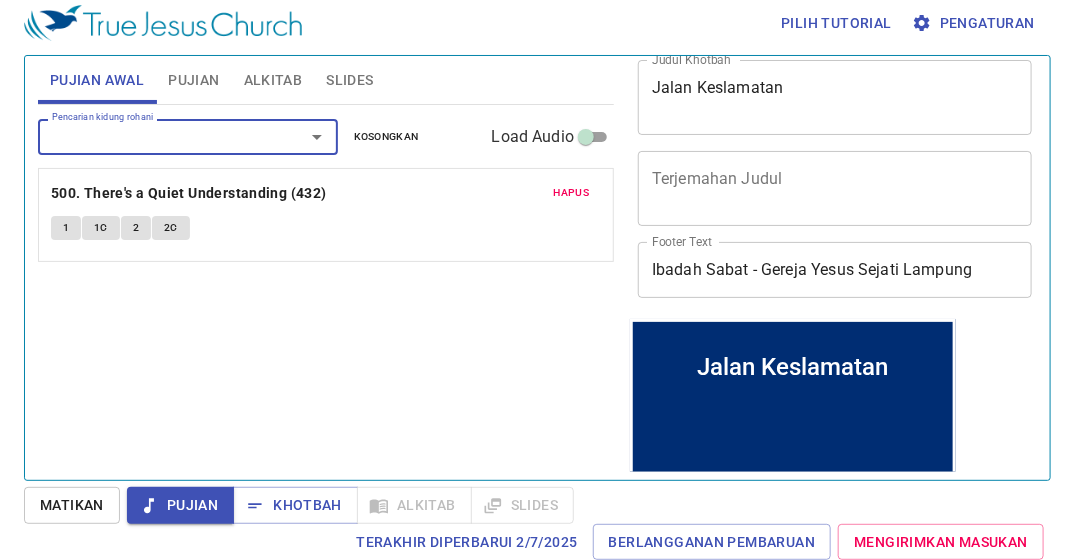 click on "Pencarian kidung rohani" at bounding box center [158, 136] 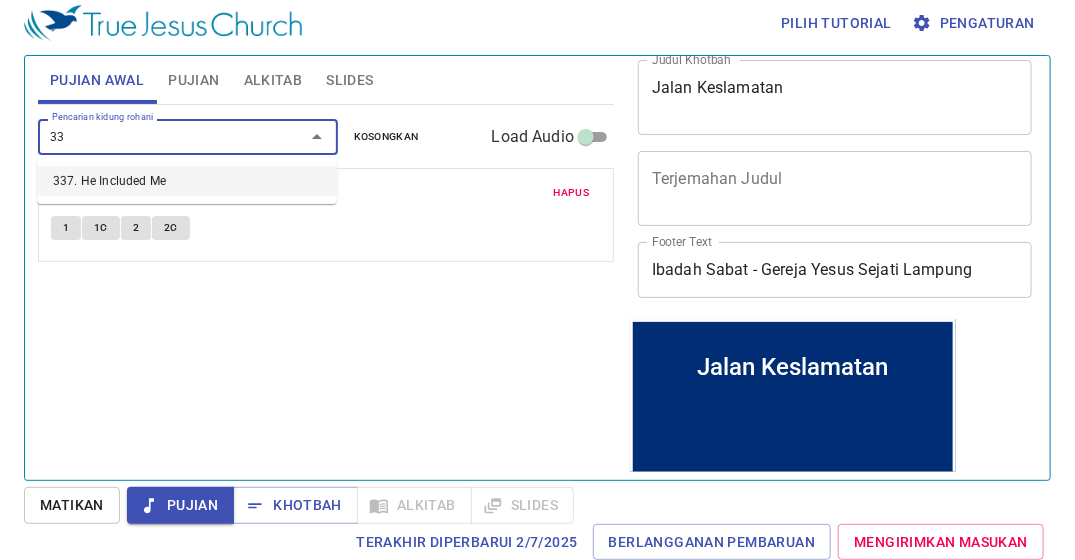 type on "337" 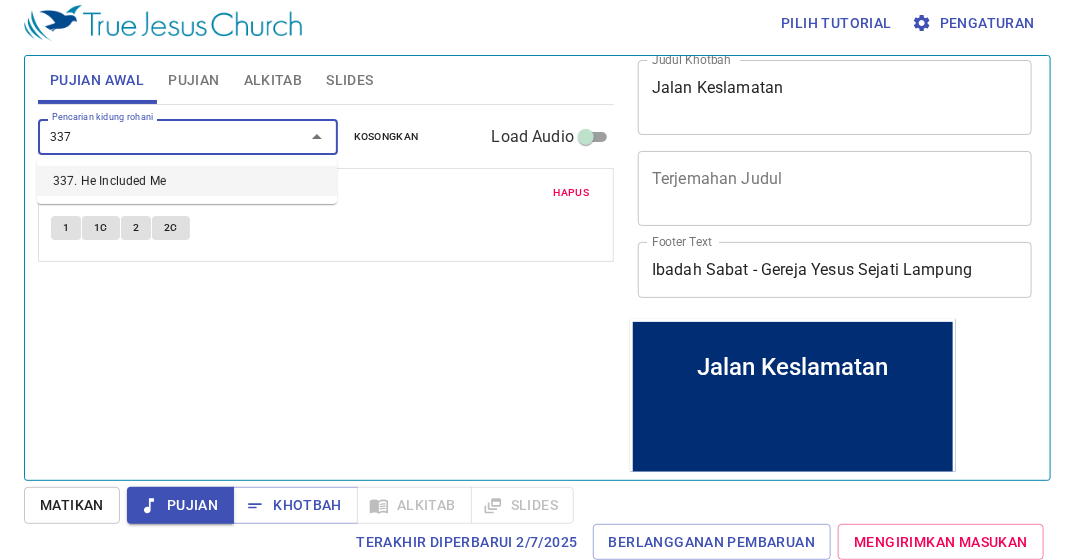 click on "337. He Included Me" at bounding box center (187, 181) 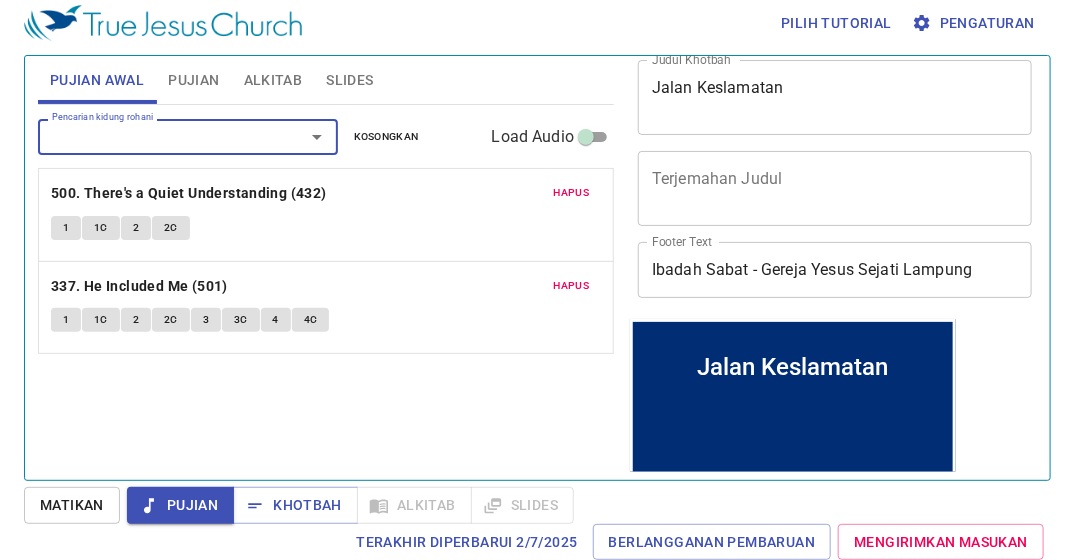 click on "Pencarian kidung rohani" at bounding box center (158, 136) 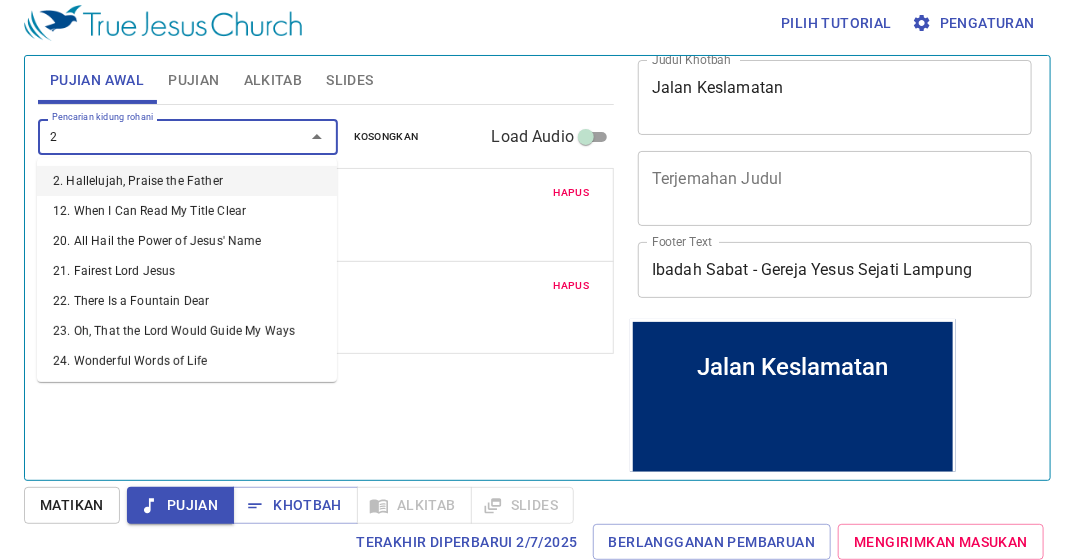 type on "24" 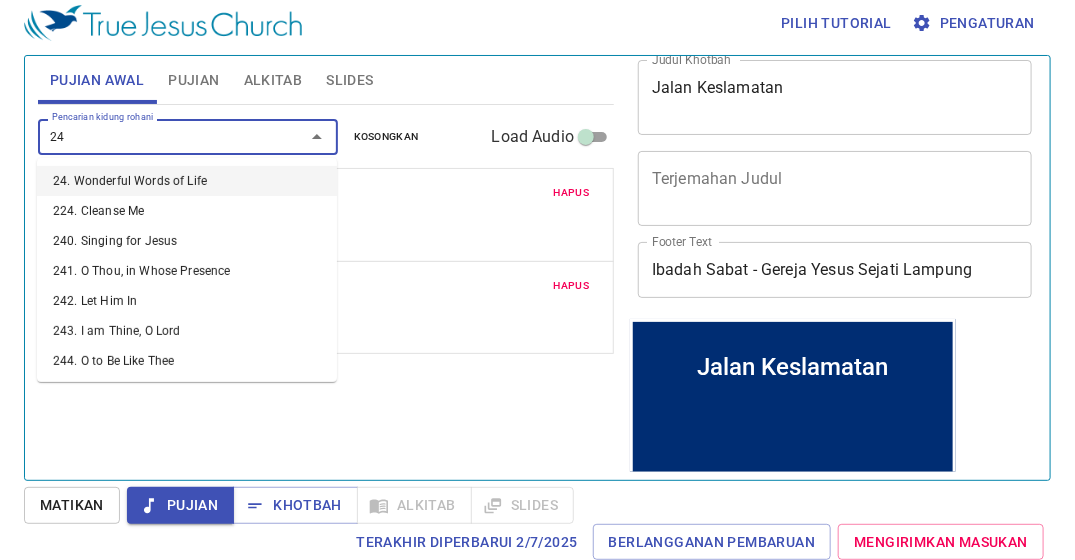 click on "24. Wonderful Words of Life" at bounding box center [187, 181] 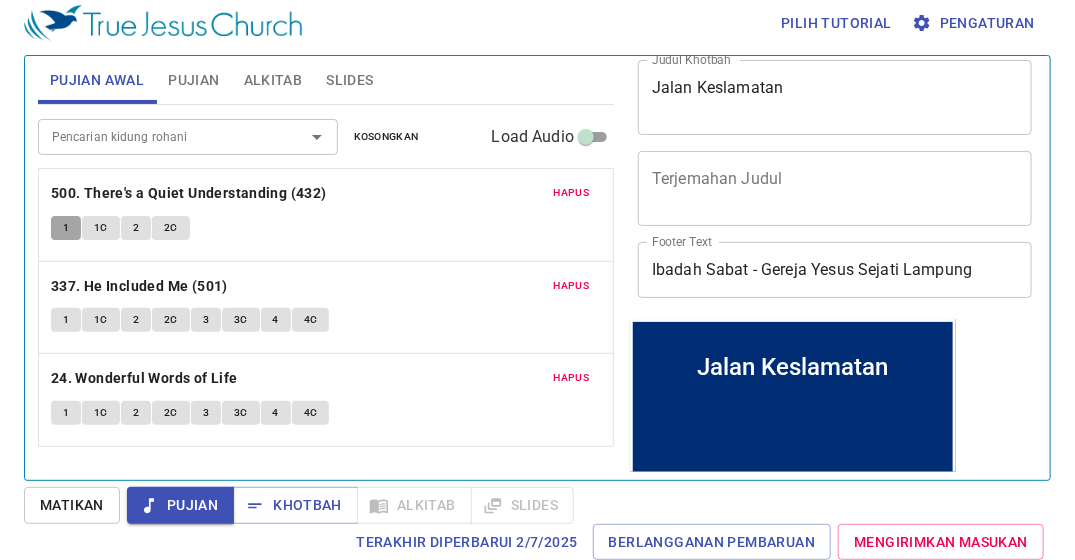 click on "1" at bounding box center [66, 228] 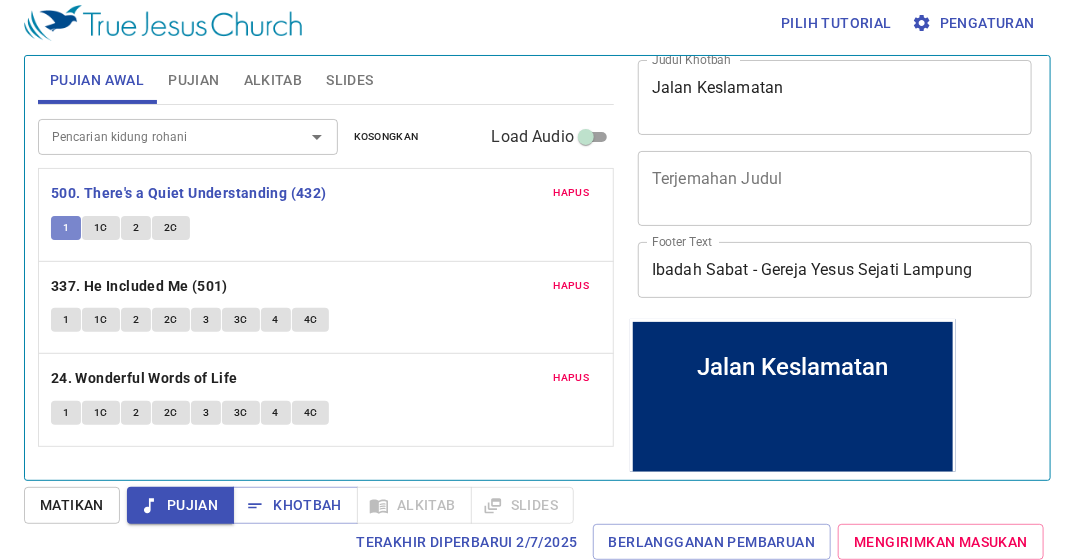 click on "1" at bounding box center [66, 228] 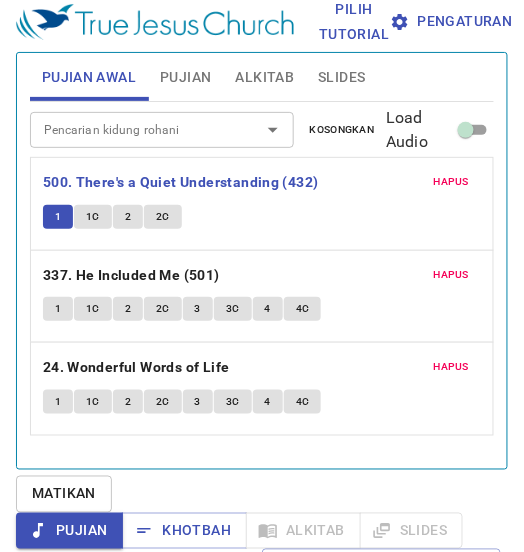 click on "1C" at bounding box center (93, 217) 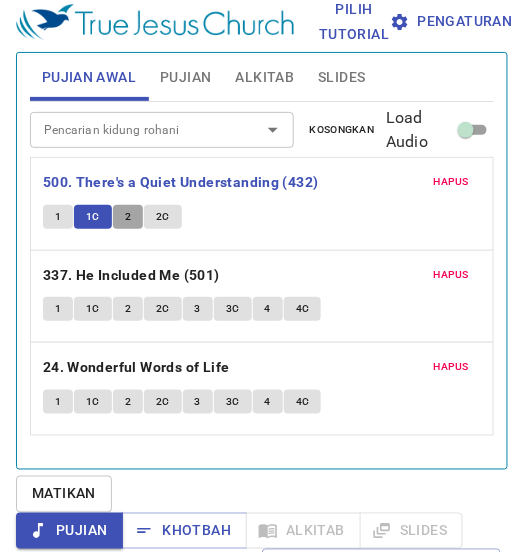 click on "2" at bounding box center (128, 217) 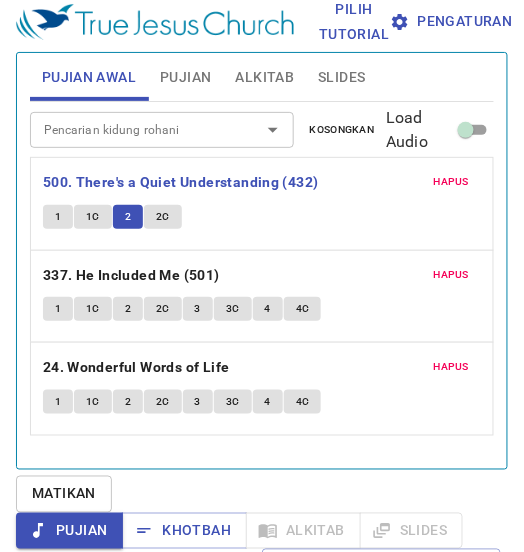 click on "2C" at bounding box center [163, 217] 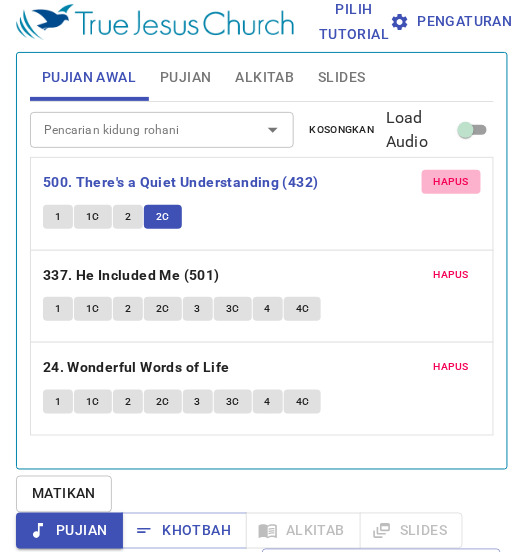 click on "Hapus" at bounding box center (452, 182) 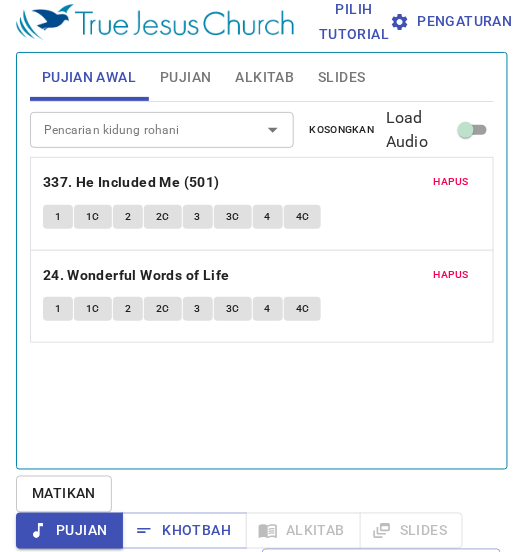 click on "Pencarian kidung rohani" at bounding box center [132, 129] 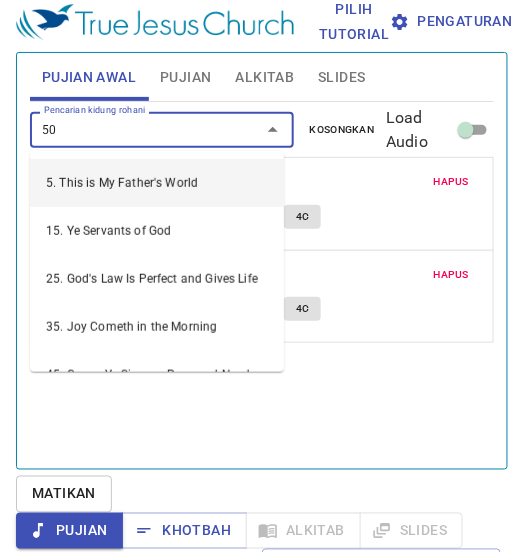 type on "500" 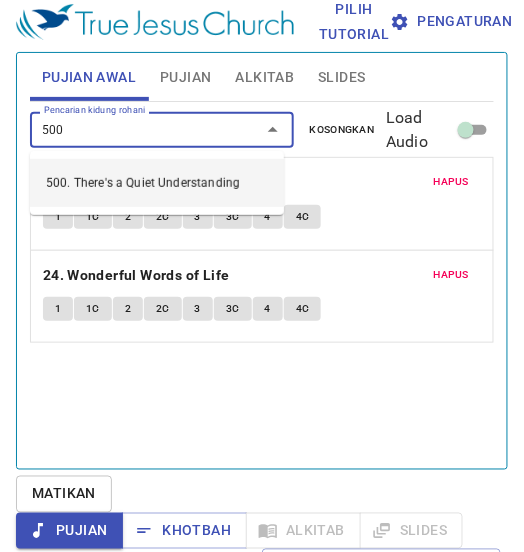 click on "500. There's a Quiet Understanding" at bounding box center (157, 183) 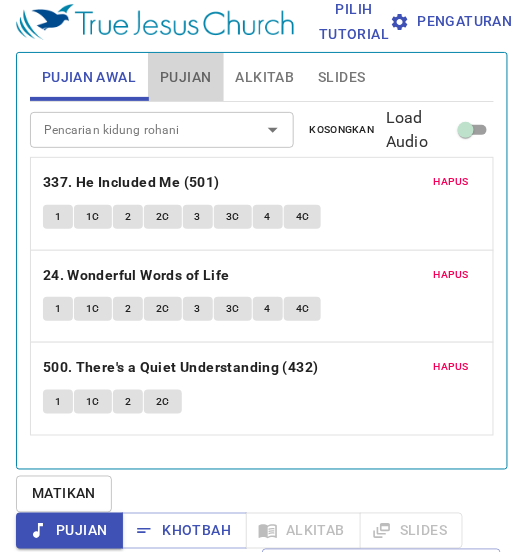 click on "Pujian" at bounding box center (185, 77) 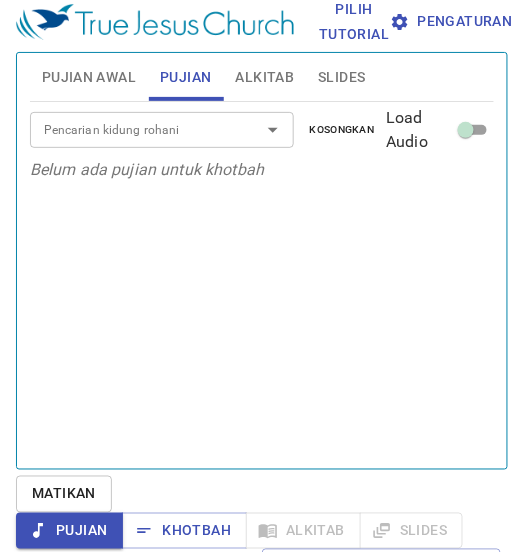 click on "Pencarian kidung rohani" at bounding box center [132, 129] 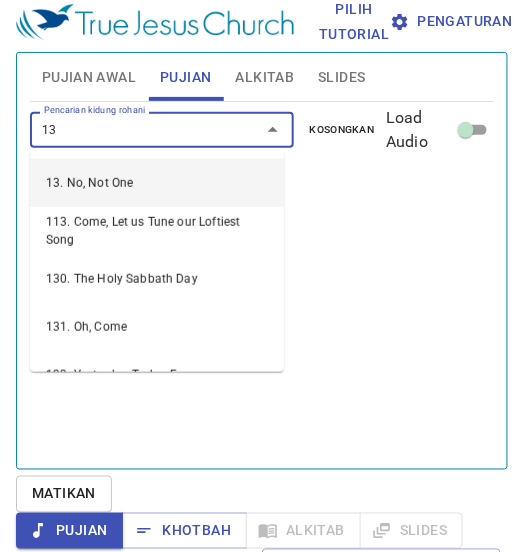 type on "130" 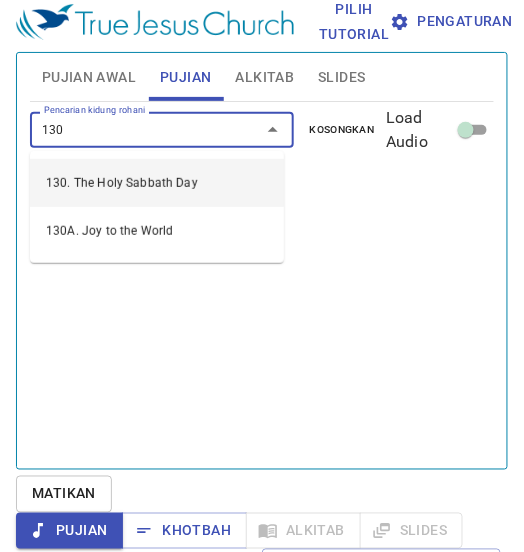 click on "130. The Holy Sabbath Day" at bounding box center (157, 183) 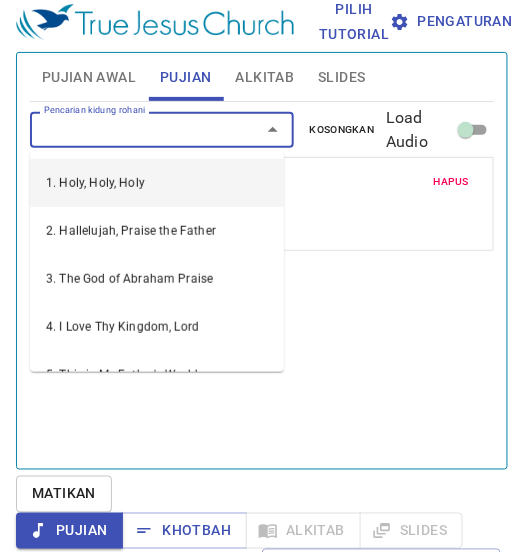 click on "Pencarian kidung rohani" at bounding box center [132, 129] 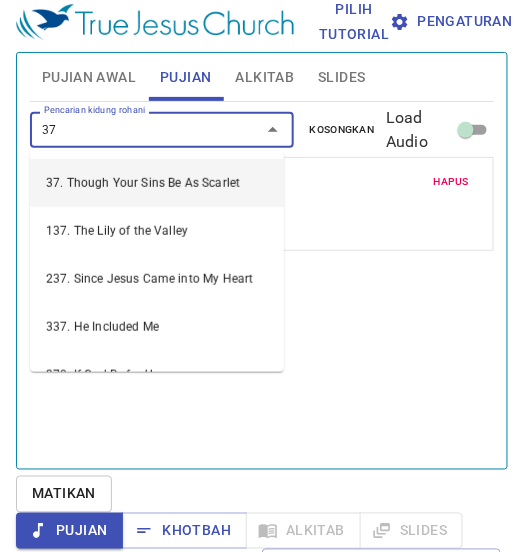 type on "378" 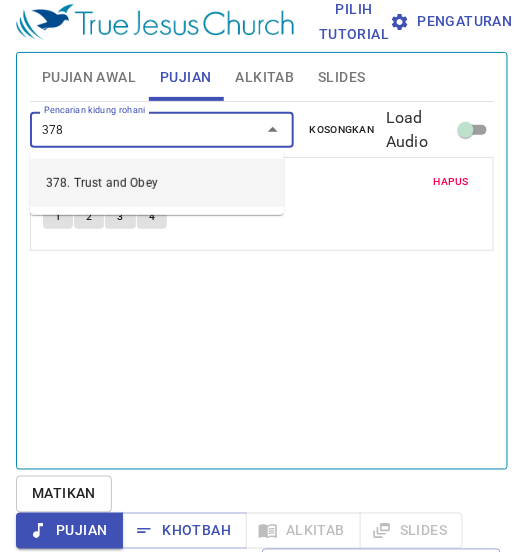 click on "378. Trust and Obey" at bounding box center (157, 183) 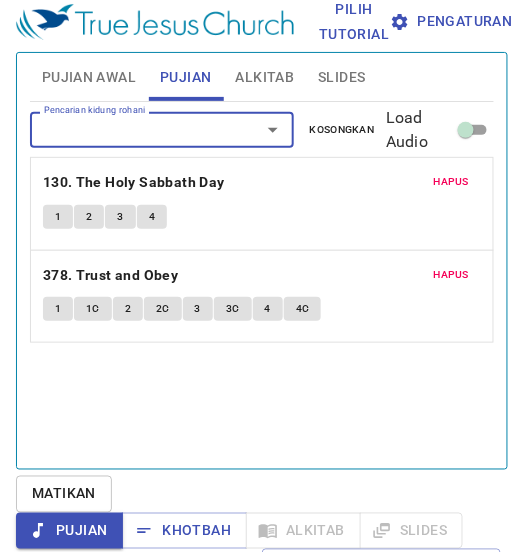 click on "Pujian" at bounding box center [185, 77] 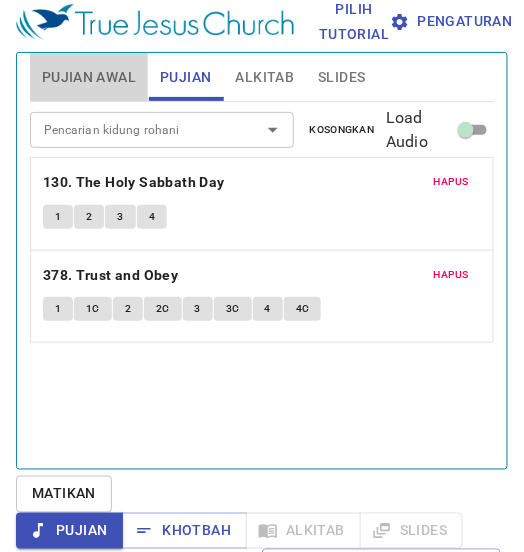click on "Pujian Awal" at bounding box center [89, 77] 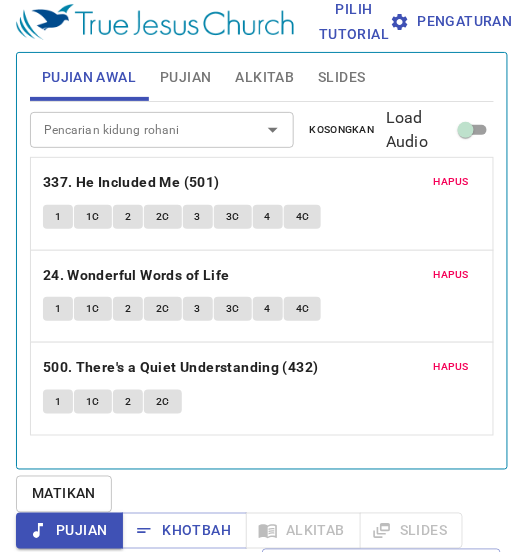 click on "Pujian" at bounding box center [185, 77] 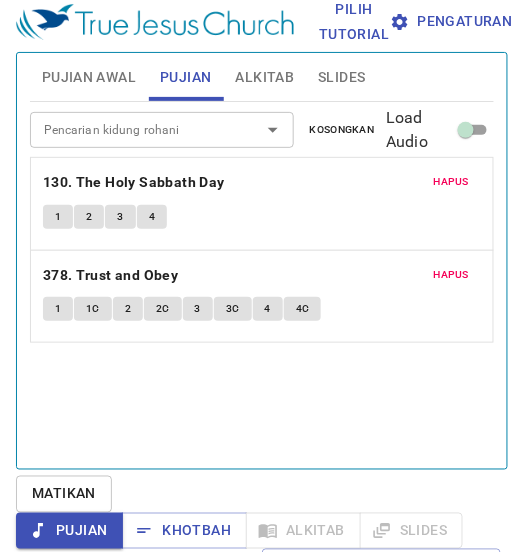 click on "Pujian" at bounding box center (69, 531) 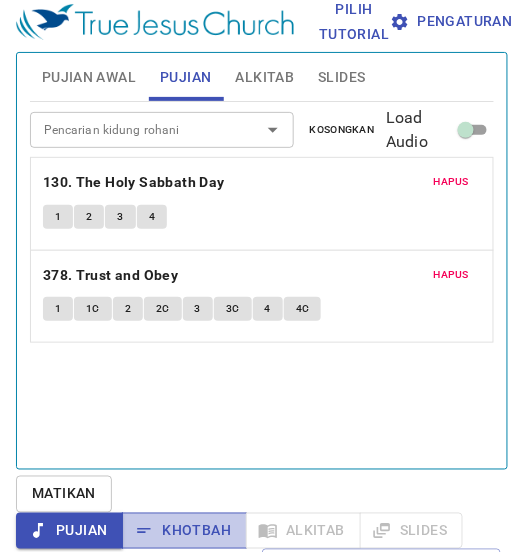 click on "Khotbah" at bounding box center (184, 531) 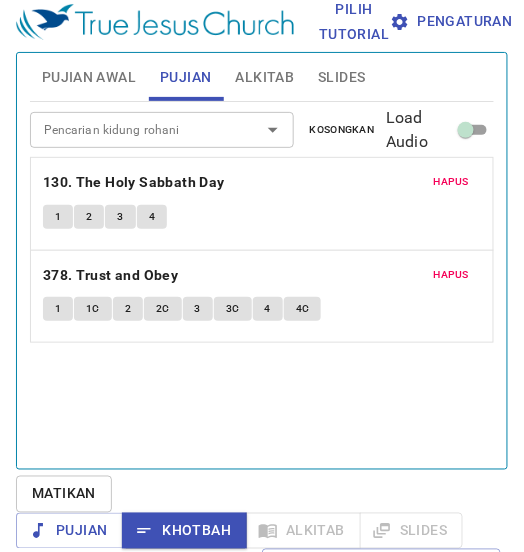 click on "Pujian Khotbah Alkitab Slides" at bounding box center [239, 531] 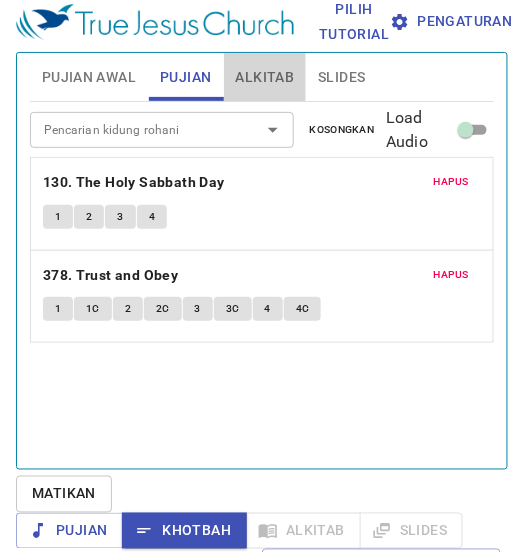 click on "Alkitab" at bounding box center [265, 77] 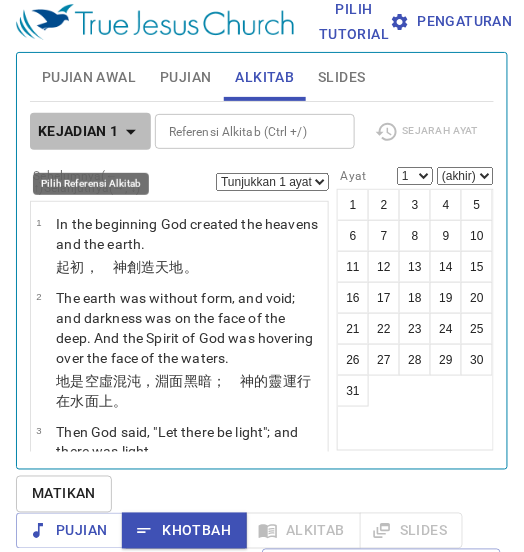 click 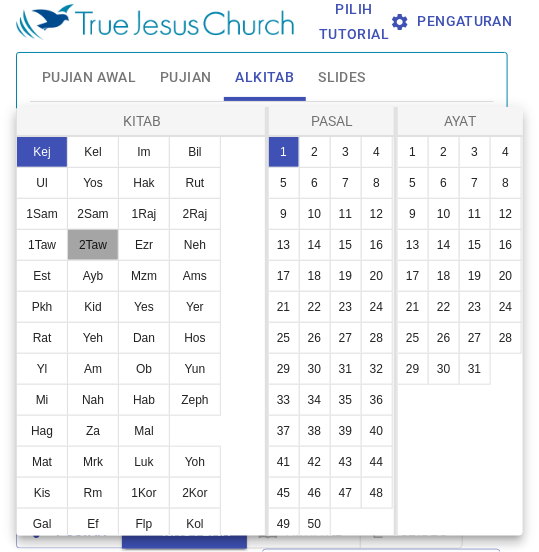 click on "2Taw" at bounding box center (93, 245) 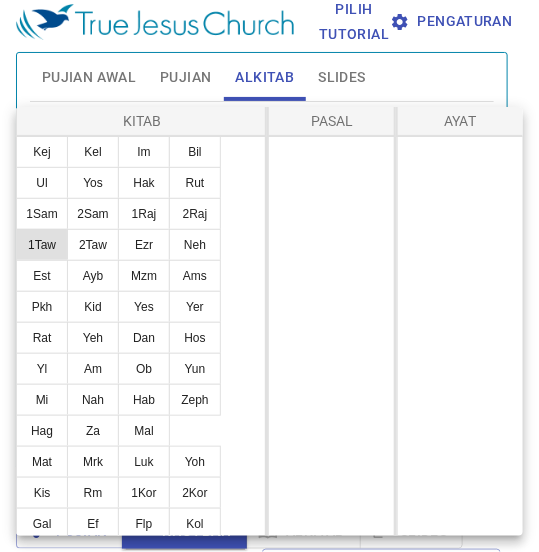 click on "1Taw" at bounding box center (42, 245) 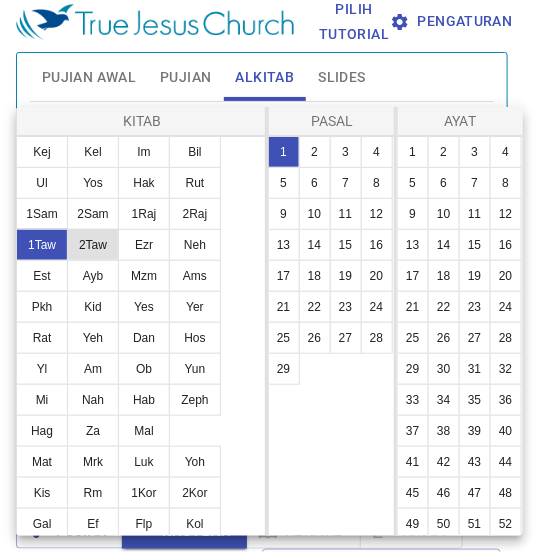 click on "2Taw" at bounding box center (93, 245) 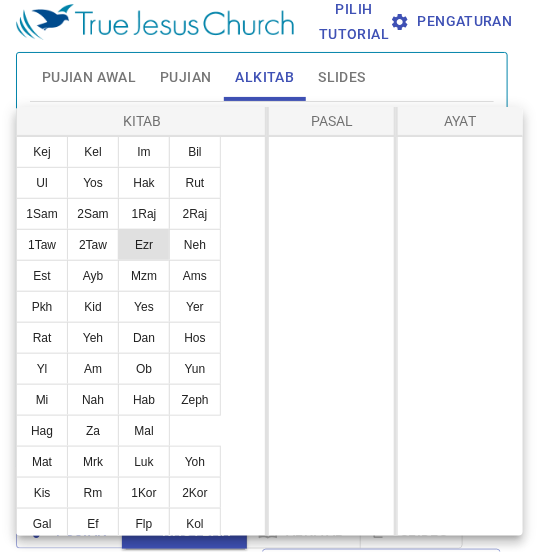 click on "Ezr" at bounding box center (144, 245) 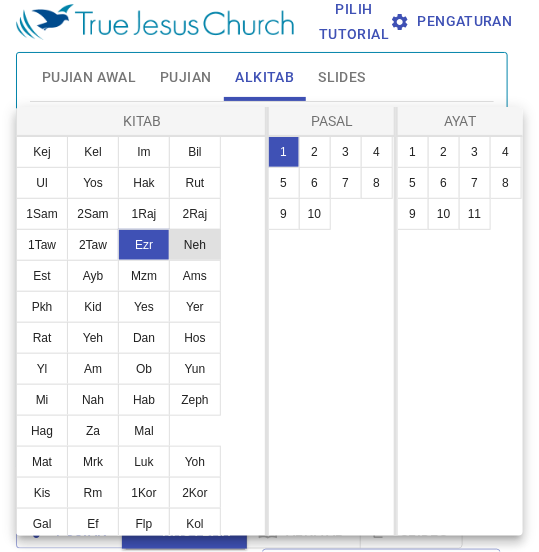 click on "Neh" at bounding box center (195, 245) 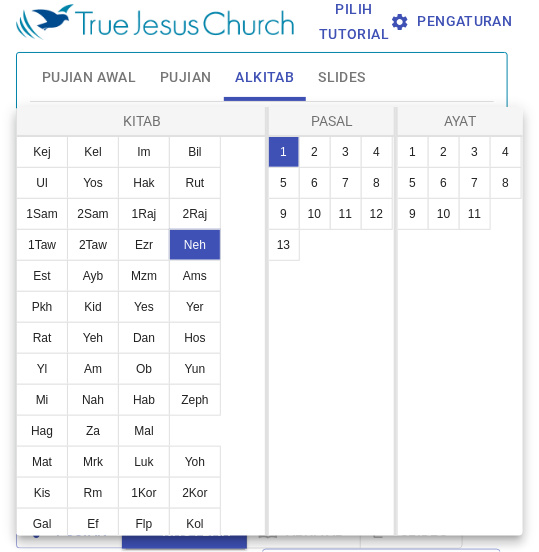 click on "Neh" at bounding box center [195, 245] 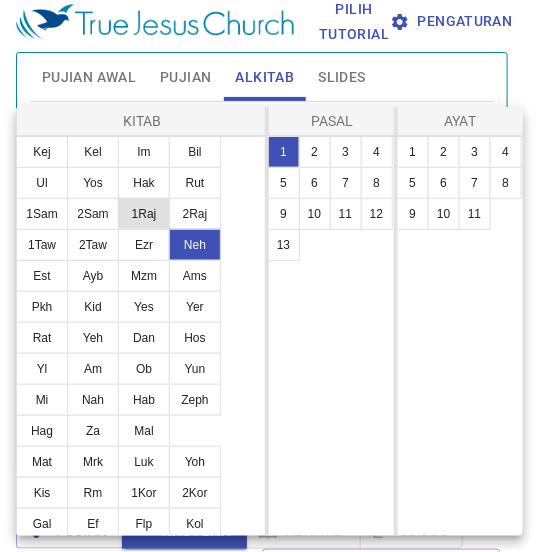 drag, startPoint x: 183, startPoint y: 202, endPoint x: 161, endPoint y: 205, distance: 22.203604 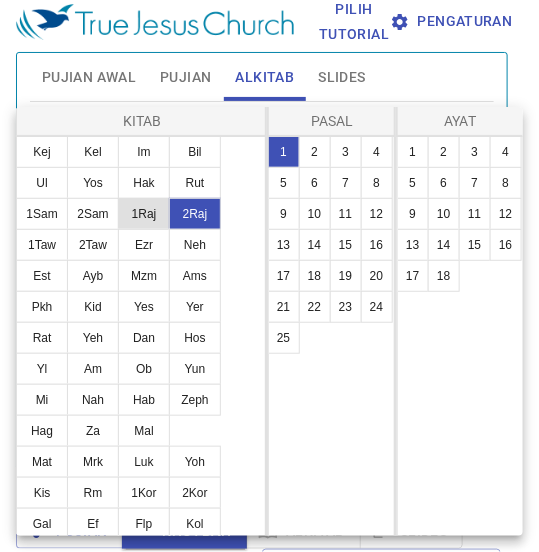click on "1Raj" at bounding box center [144, 214] 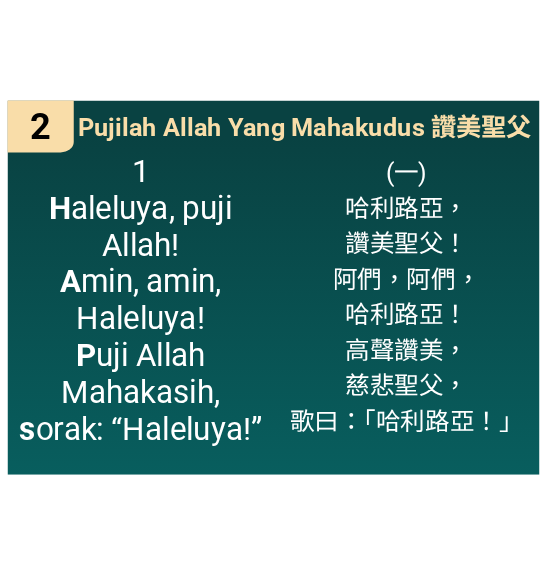scroll, scrollTop: 0, scrollLeft: 0, axis: both 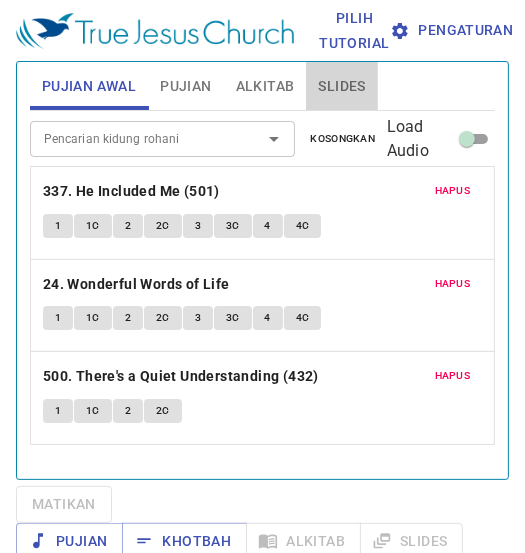 click on "Slides" at bounding box center (341, 86) 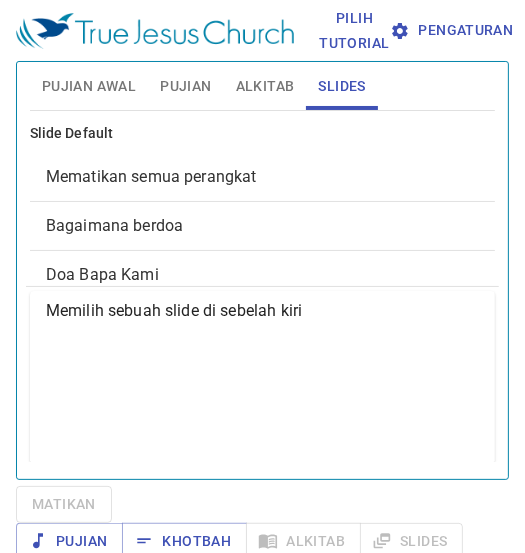 click on "Pujian Awal" at bounding box center [89, 86] 